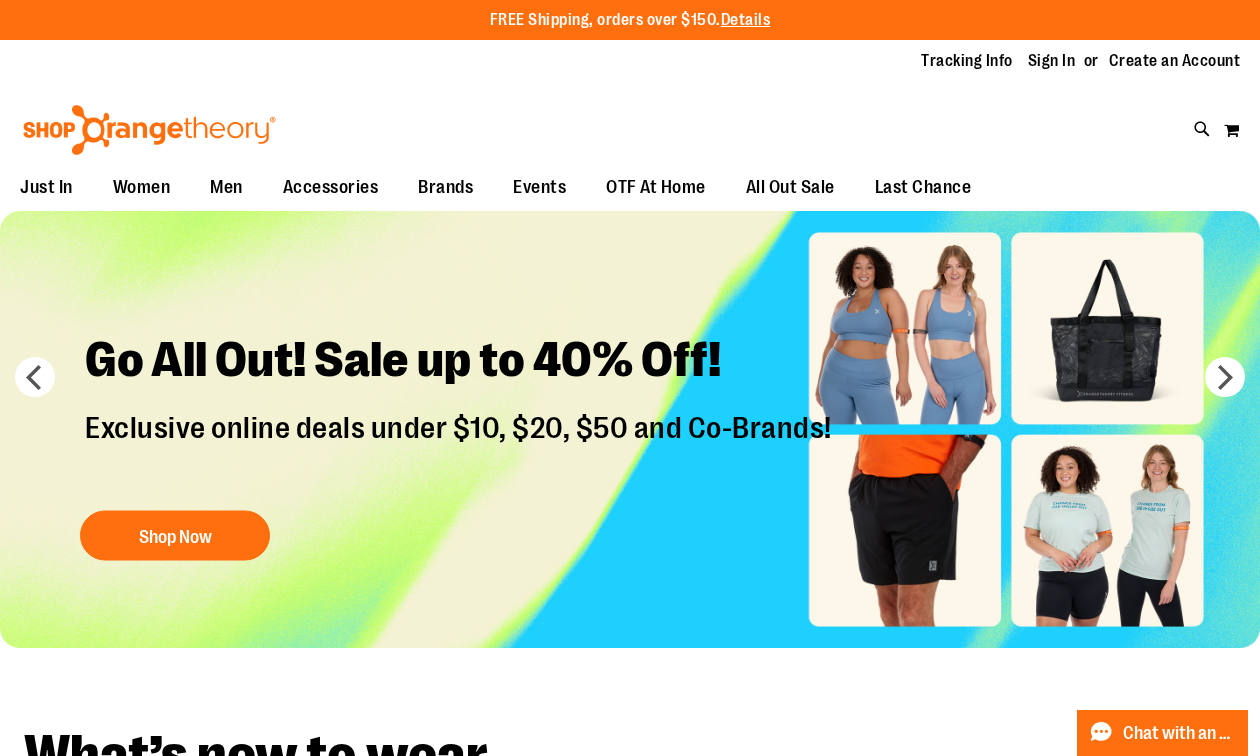 scroll, scrollTop: 0, scrollLeft: 0, axis: both 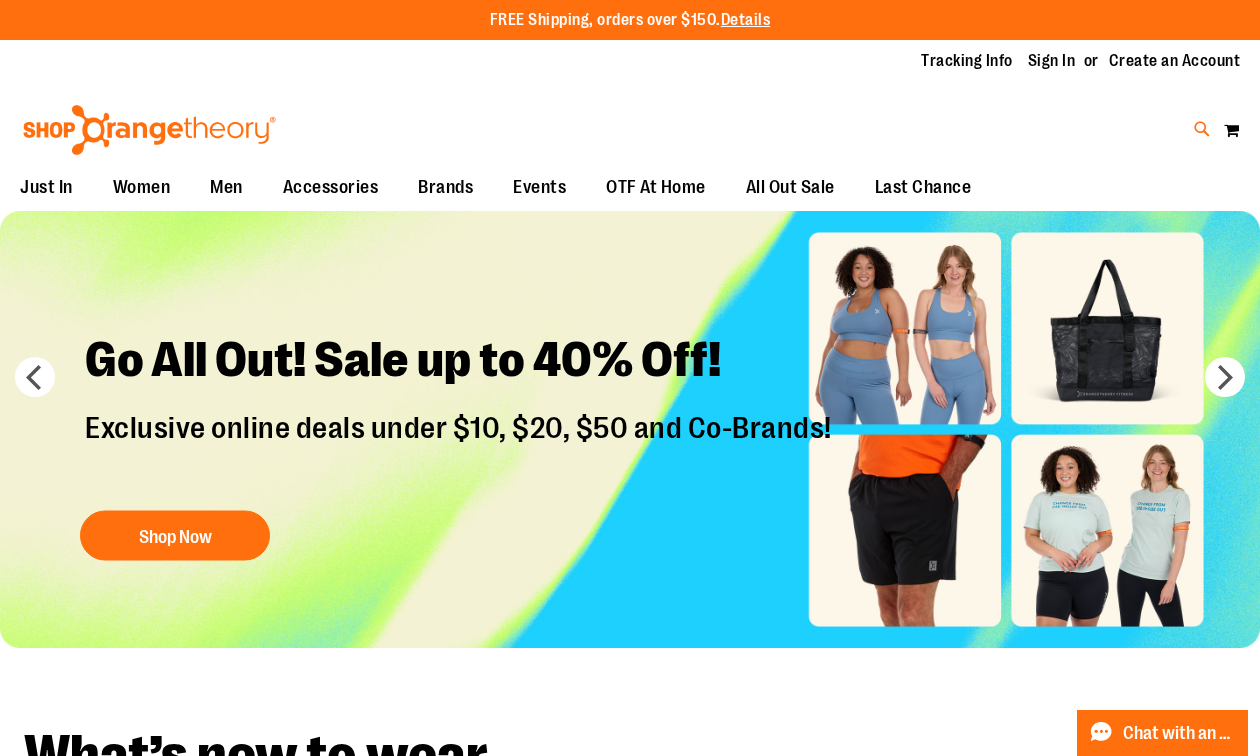 click at bounding box center (1202, 129) 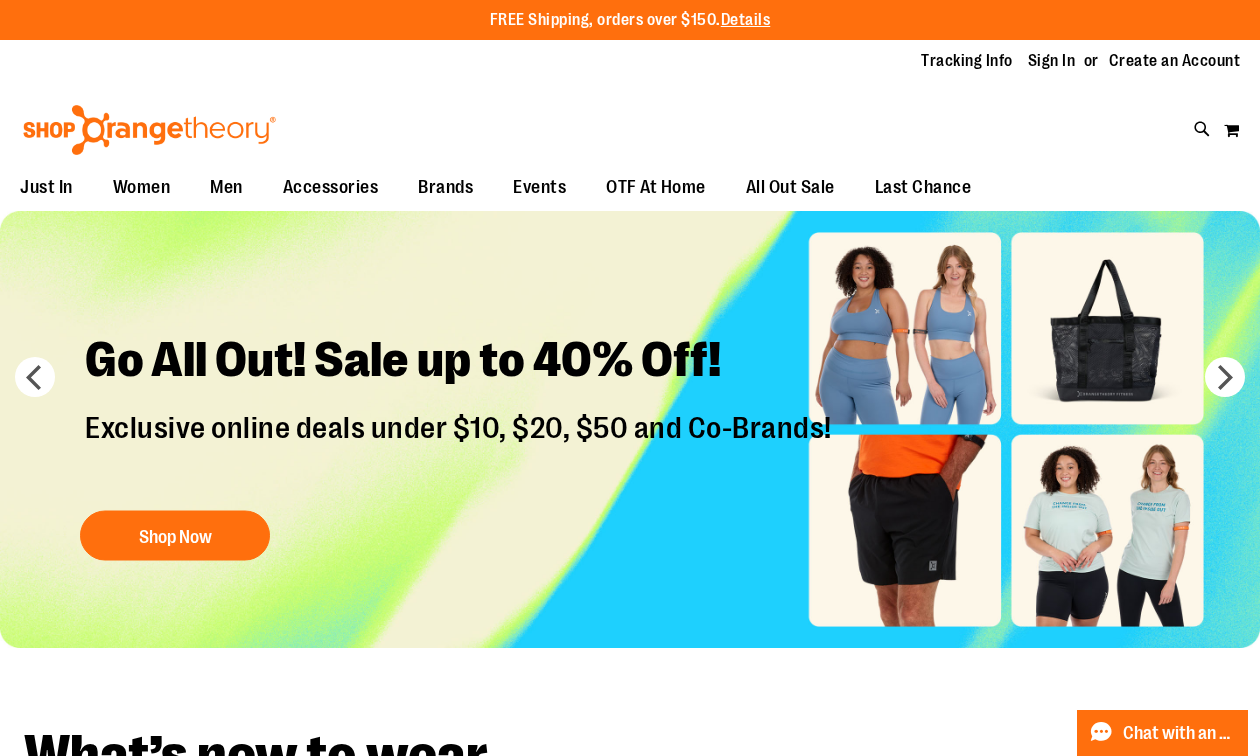 click on "*****" at bounding box center (629, 113) 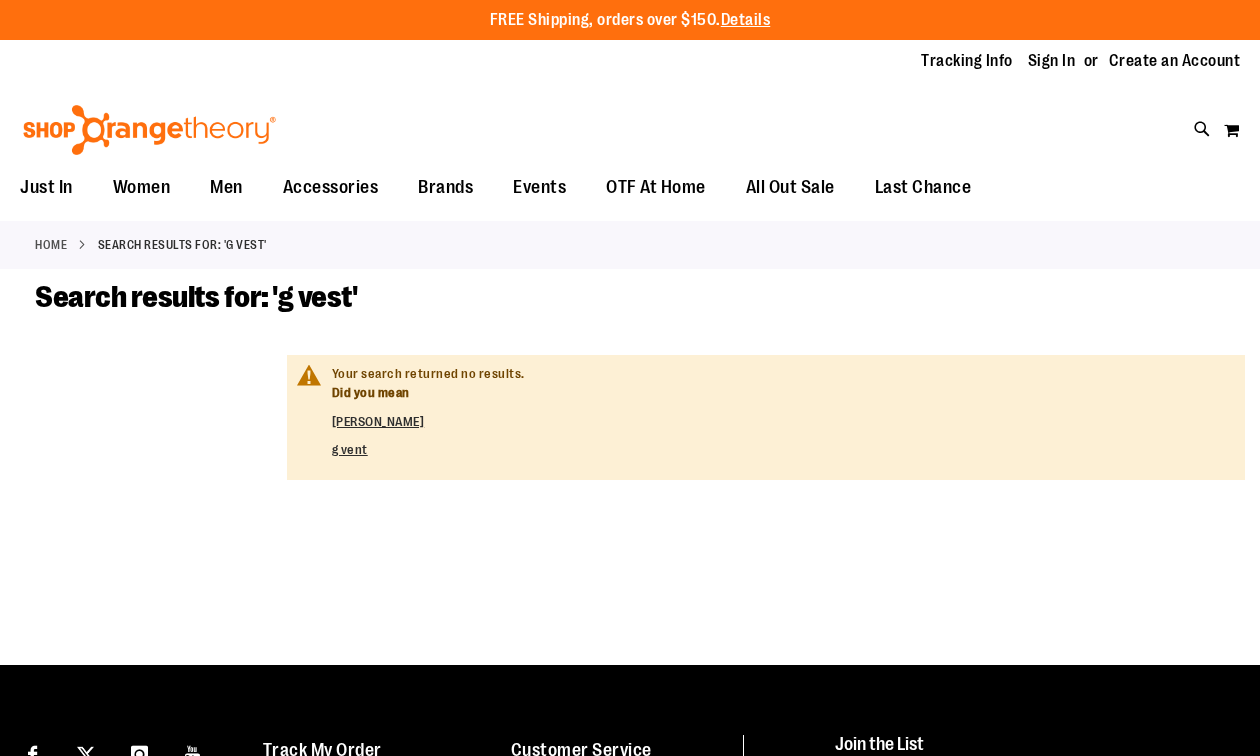 scroll, scrollTop: 0, scrollLeft: 0, axis: both 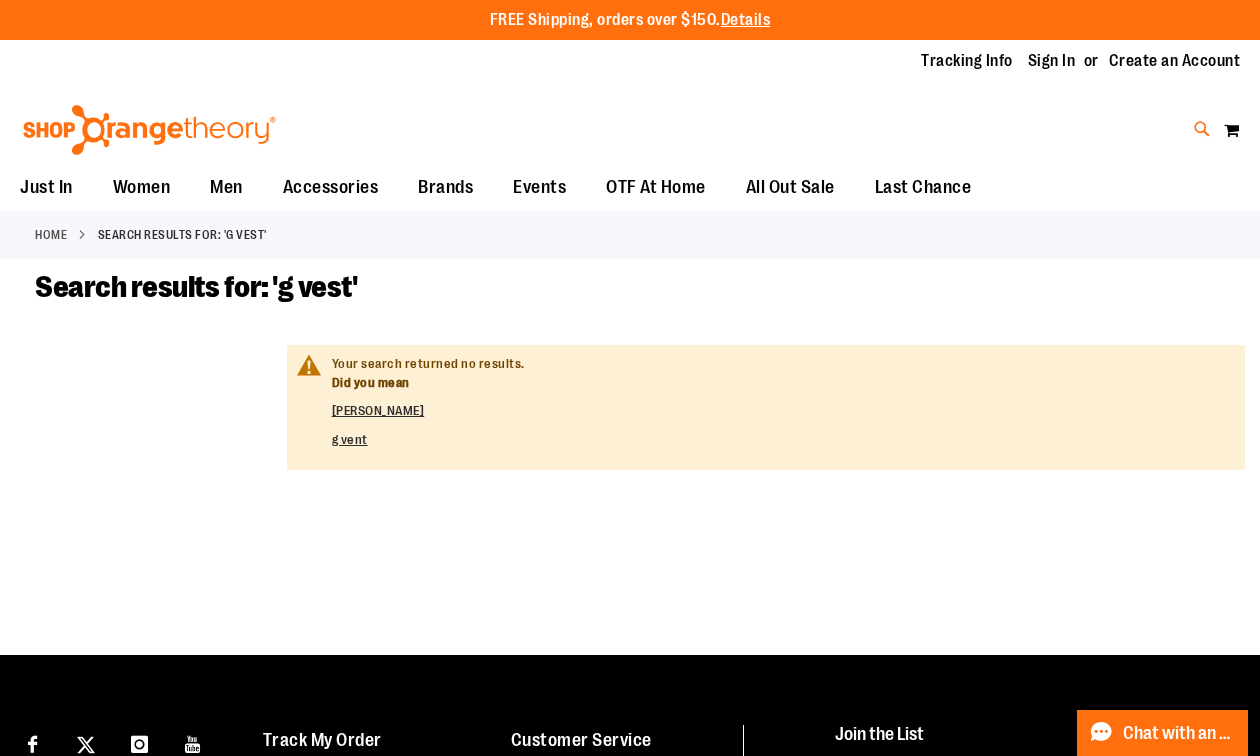 click at bounding box center [1202, 129] 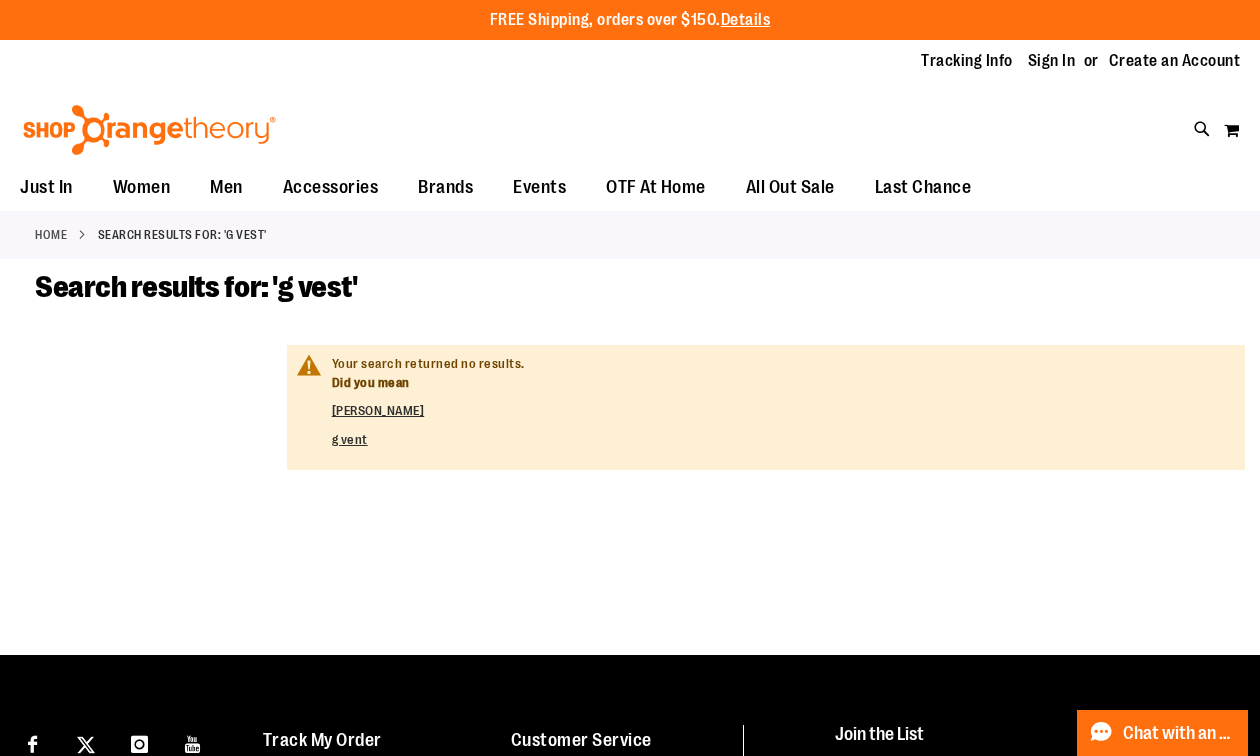 type on "*" 